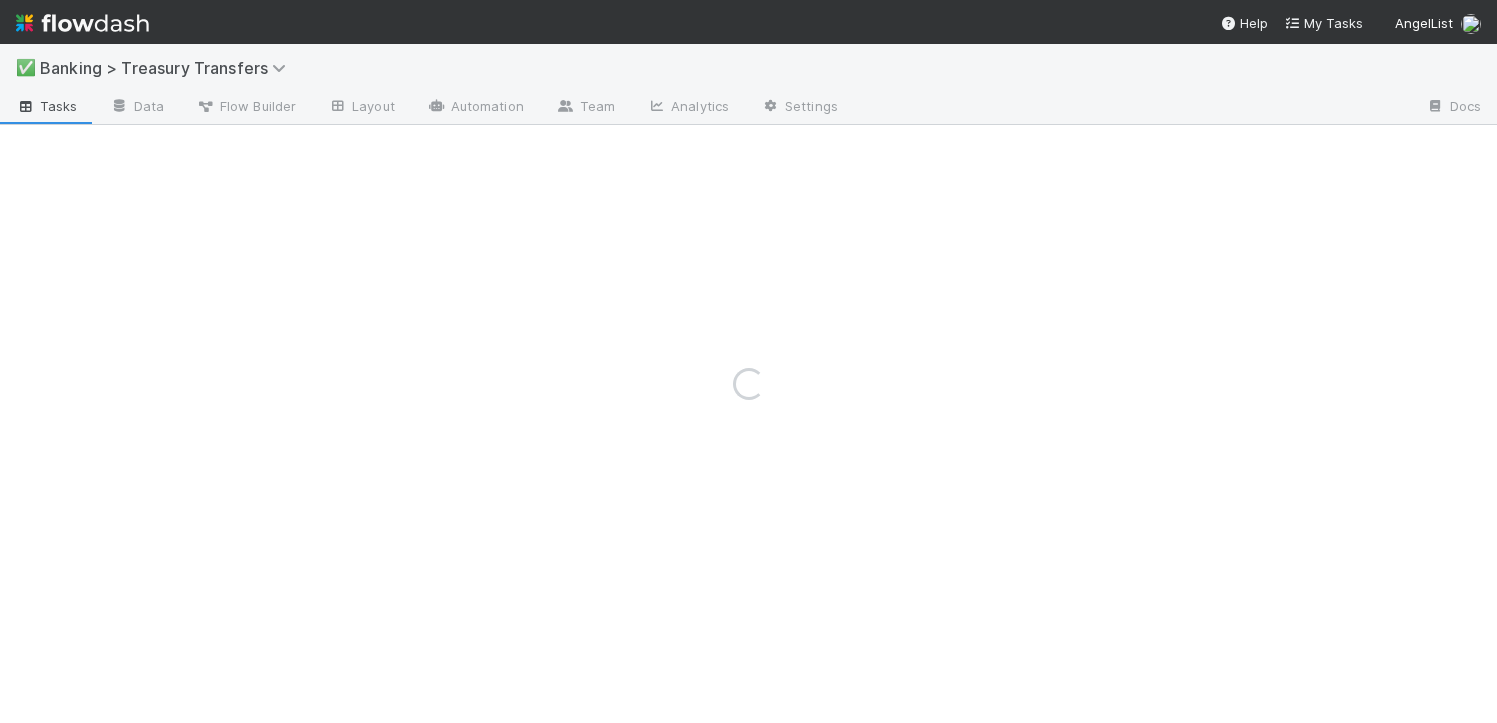 scroll, scrollTop: 0, scrollLeft: 0, axis: both 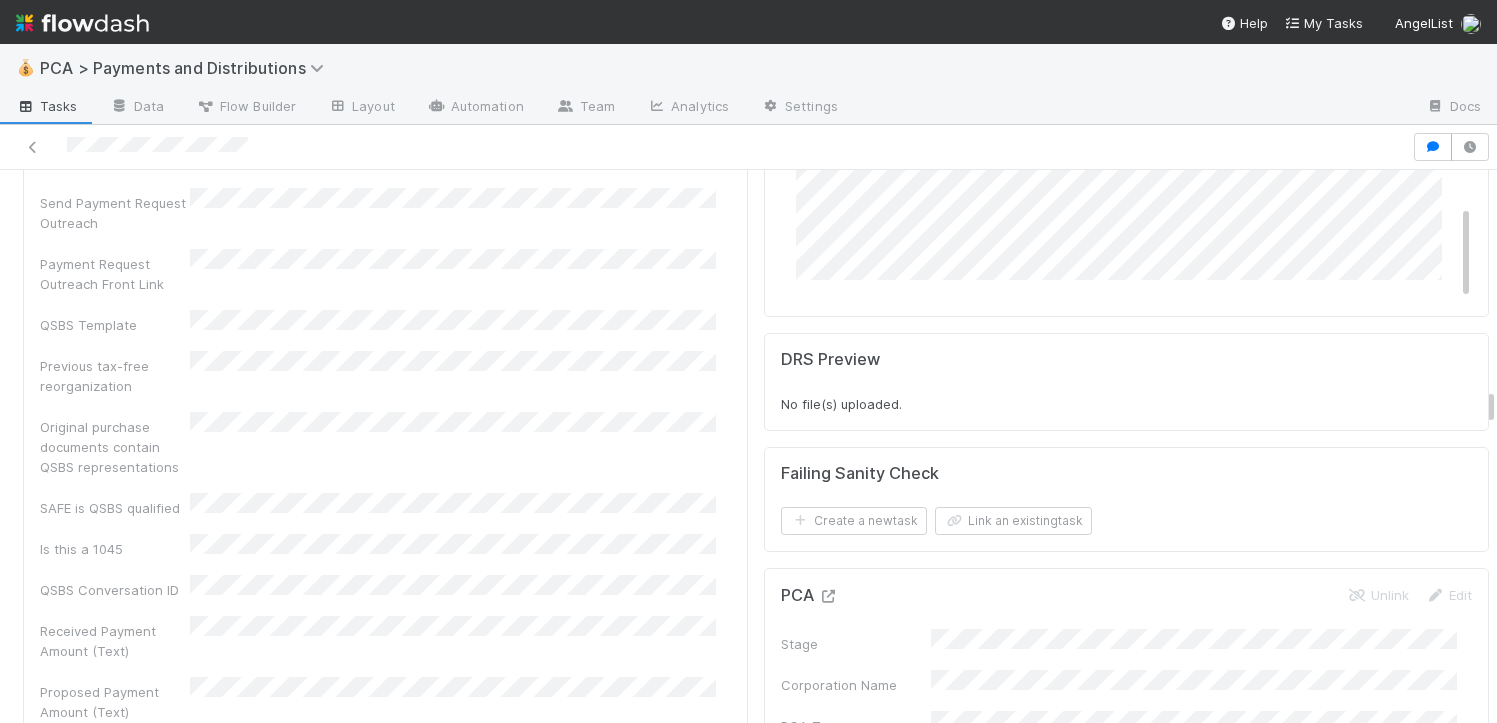 click at bounding box center (828, 596) 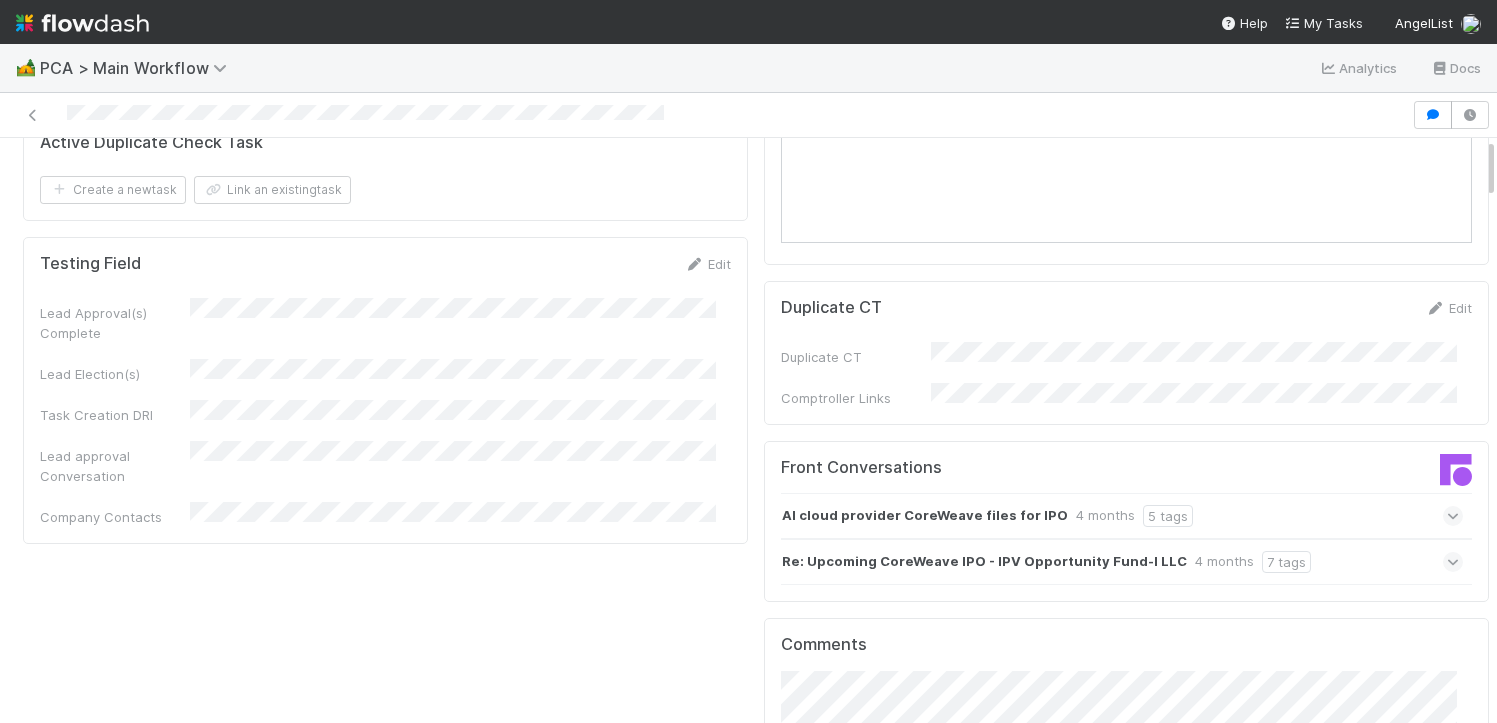 scroll, scrollTop: 2771, scrollLeft: 0, axis: vertical 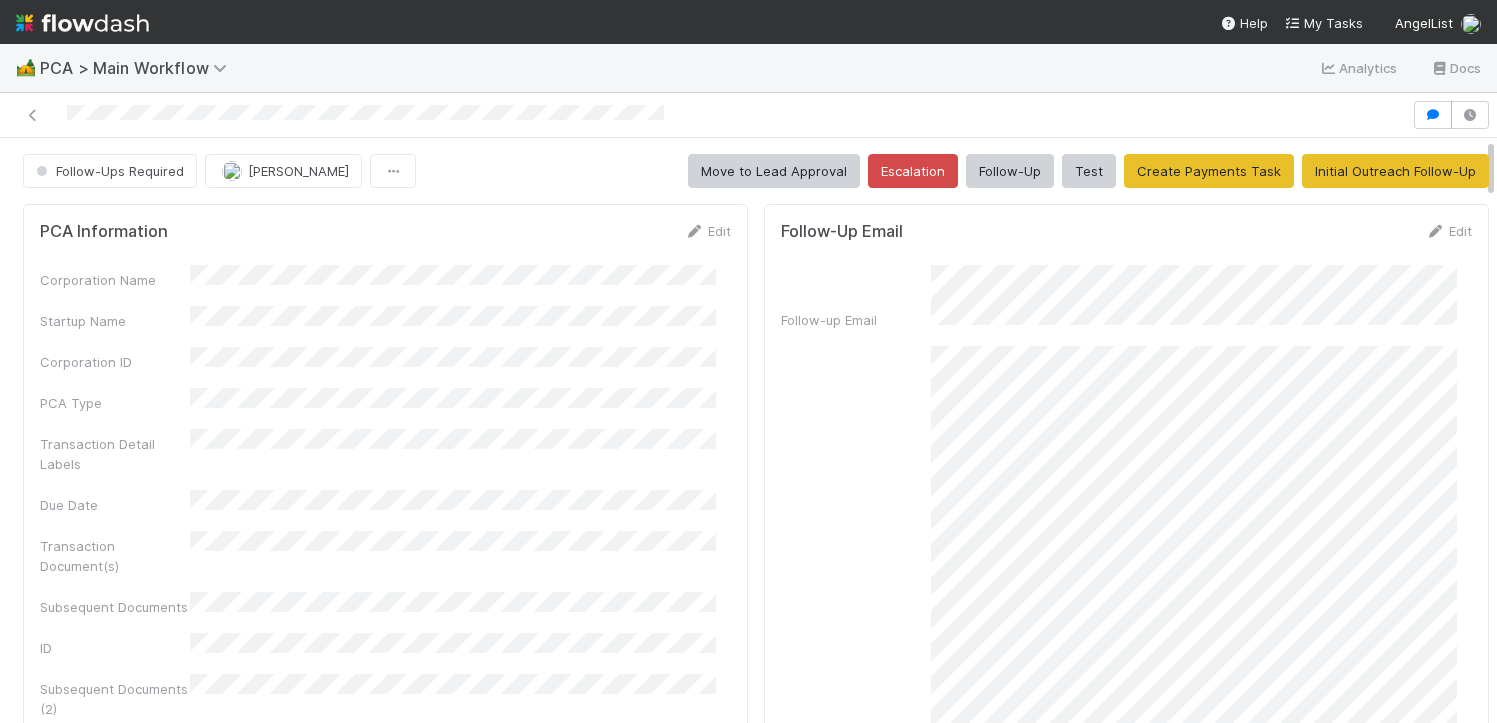 drag, startPoint x: 1474, startPoint y: 510, endPoint x: 1496, endPoint y: -159, distance: 669.36163 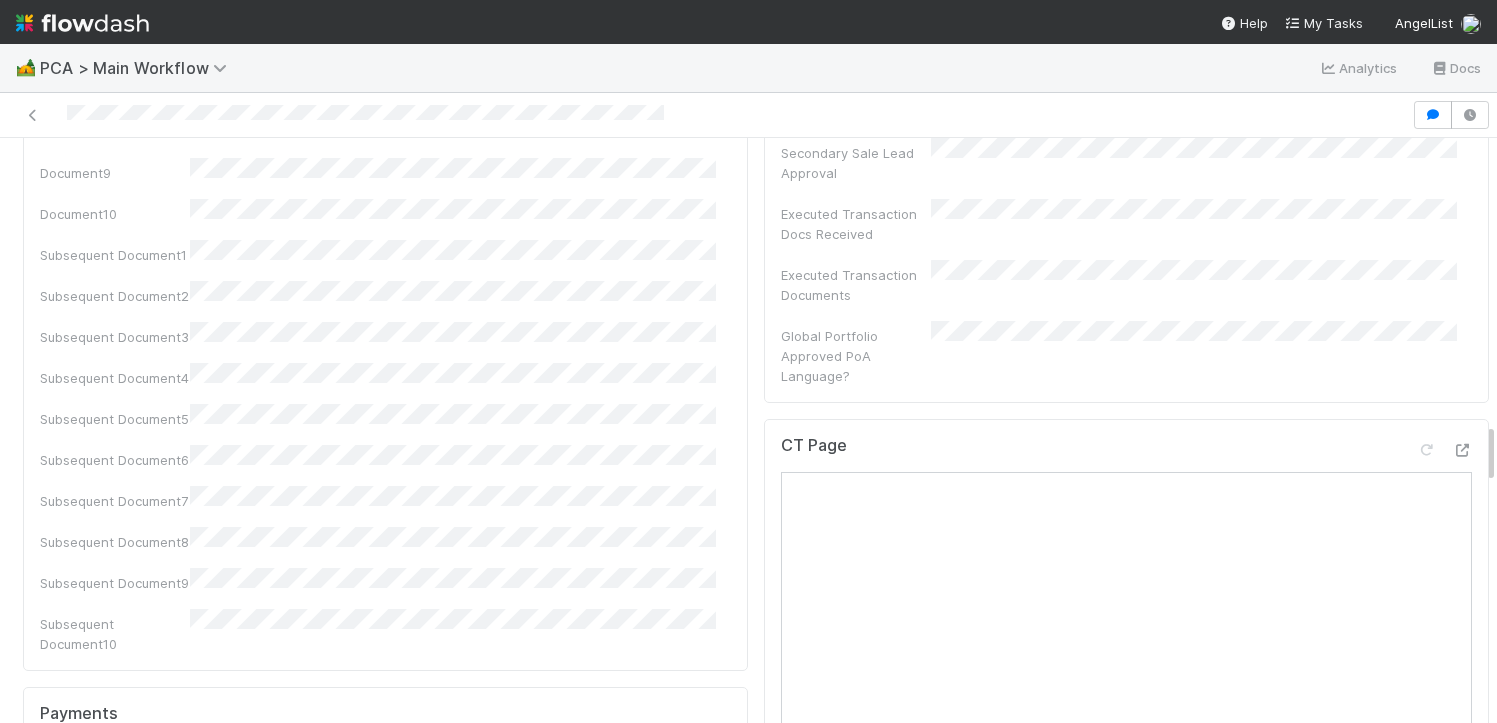 scroll, scrollTop: 2801, scrollLeft: 0, axis: vertical 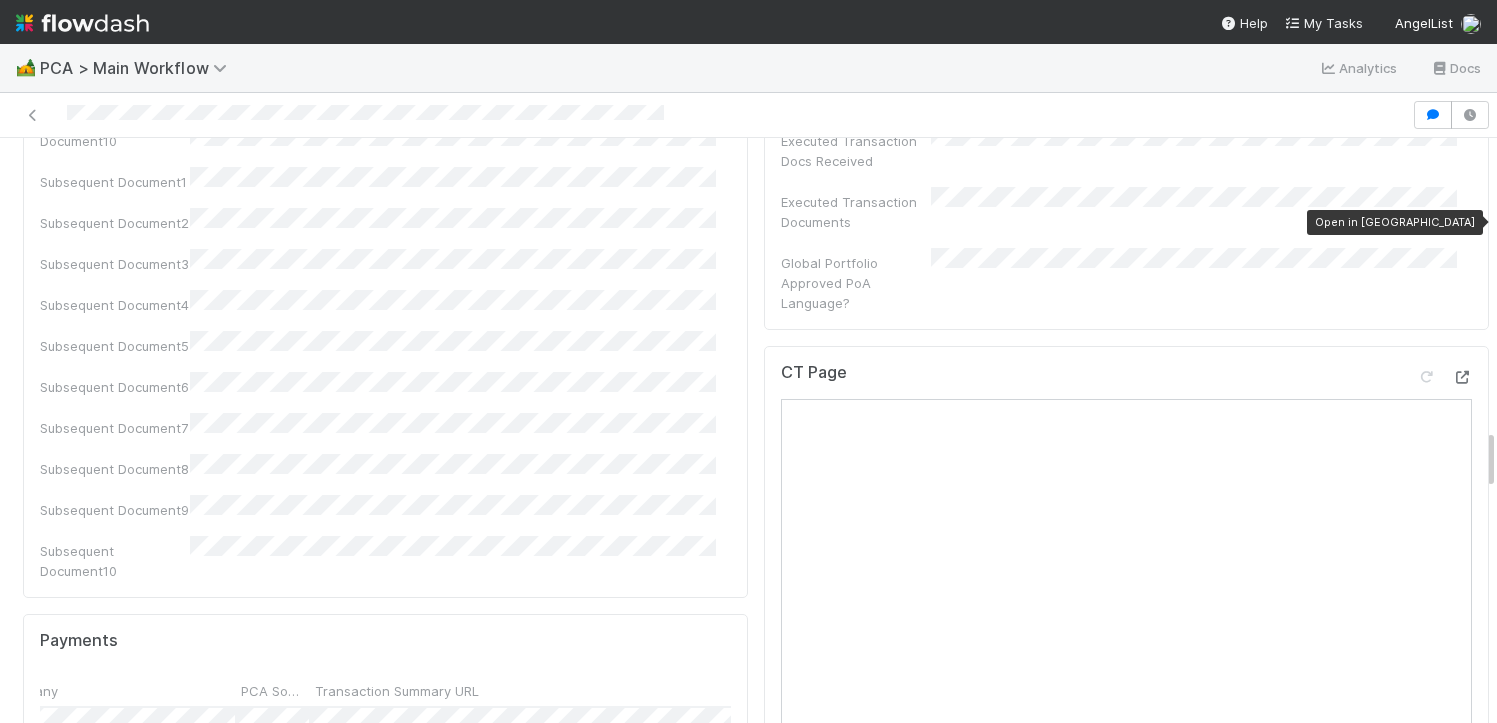 click at bounding box center [1462, 377] 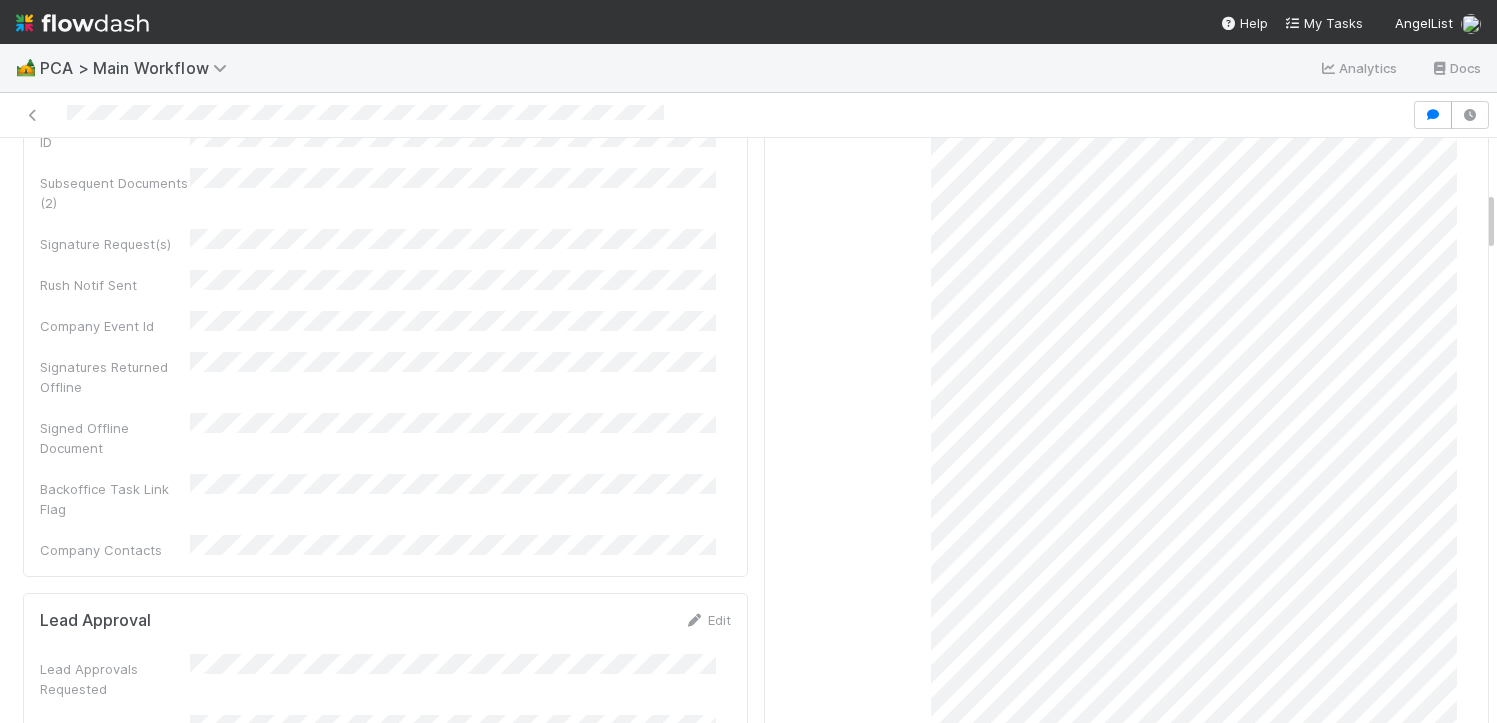 scroll, scrollTop: 0, scrollLeft: 0, axis: both 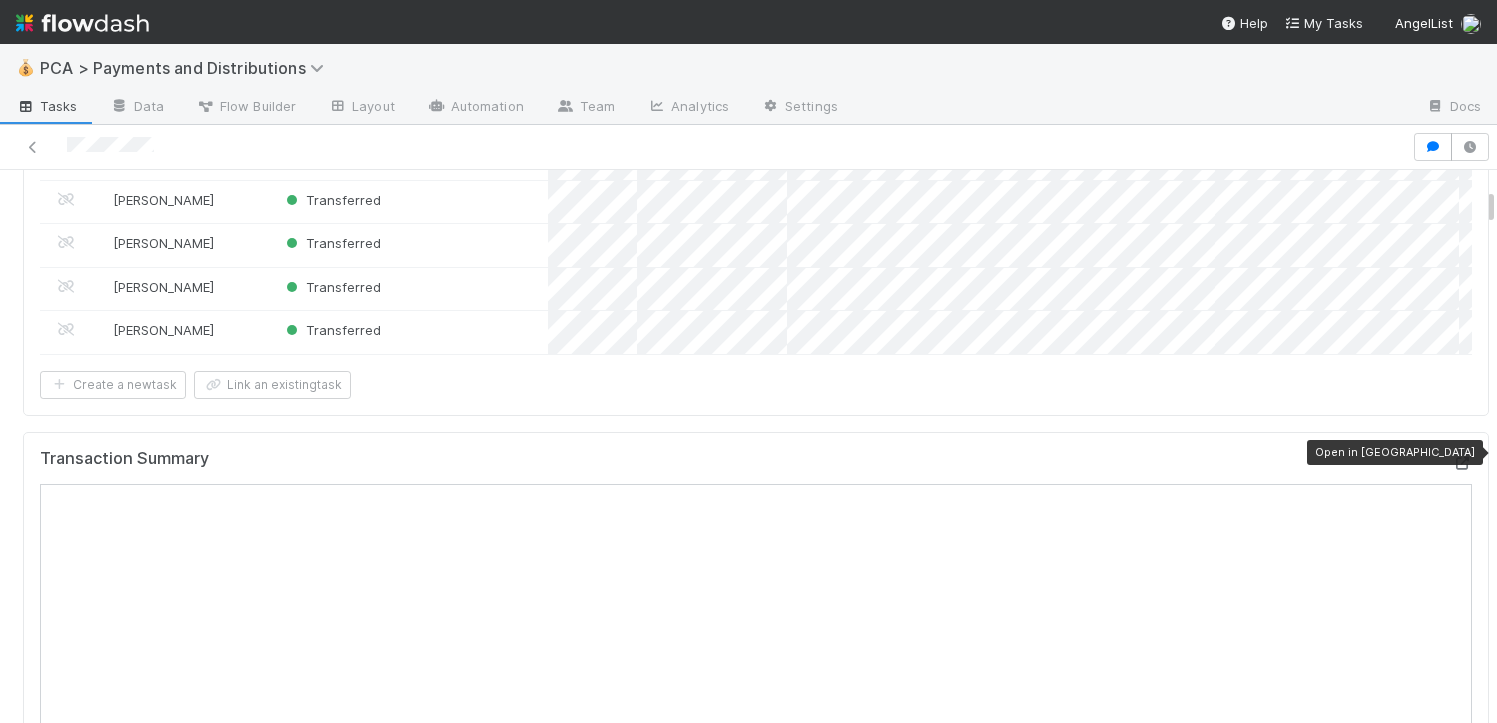 click at bounding box center [1462, 463] 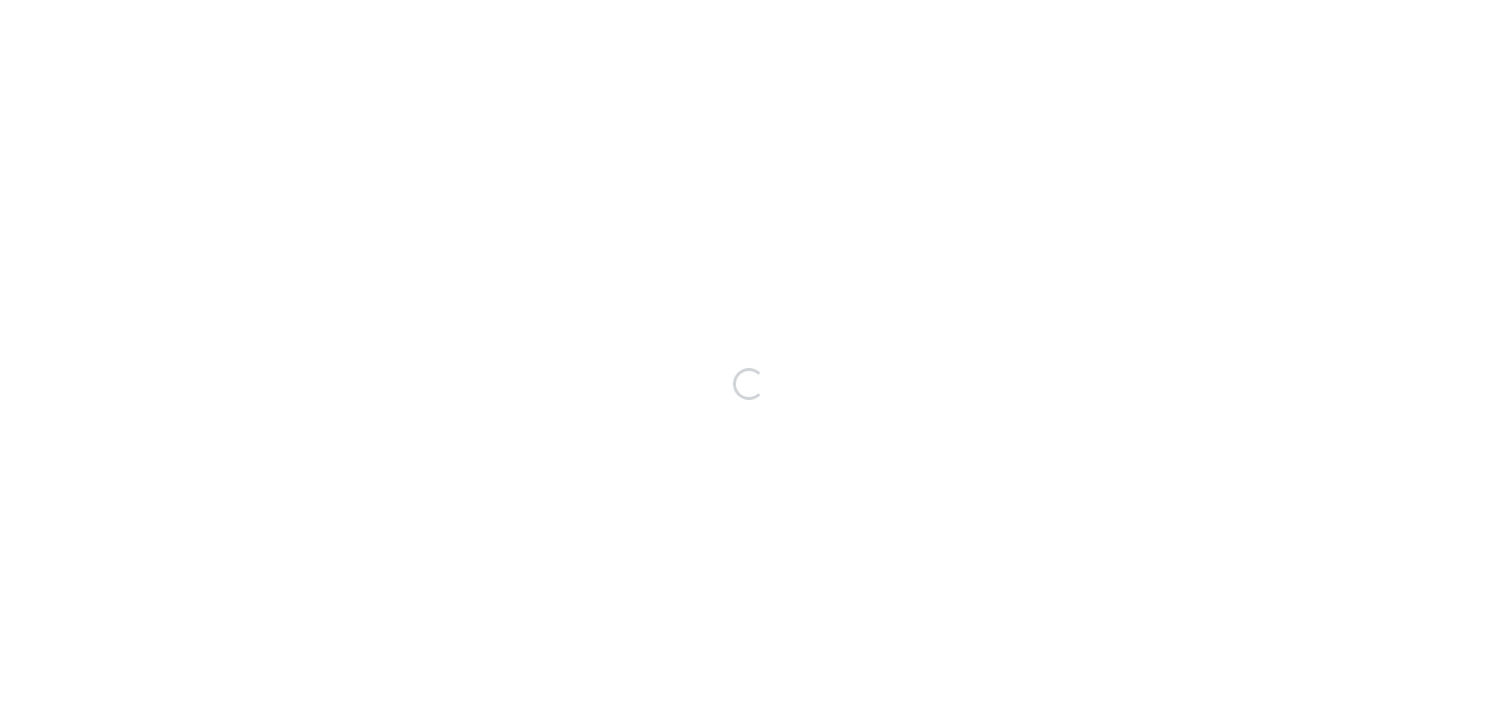 scroll, scrollTop: 0, scrollLeft: 0, axis: both 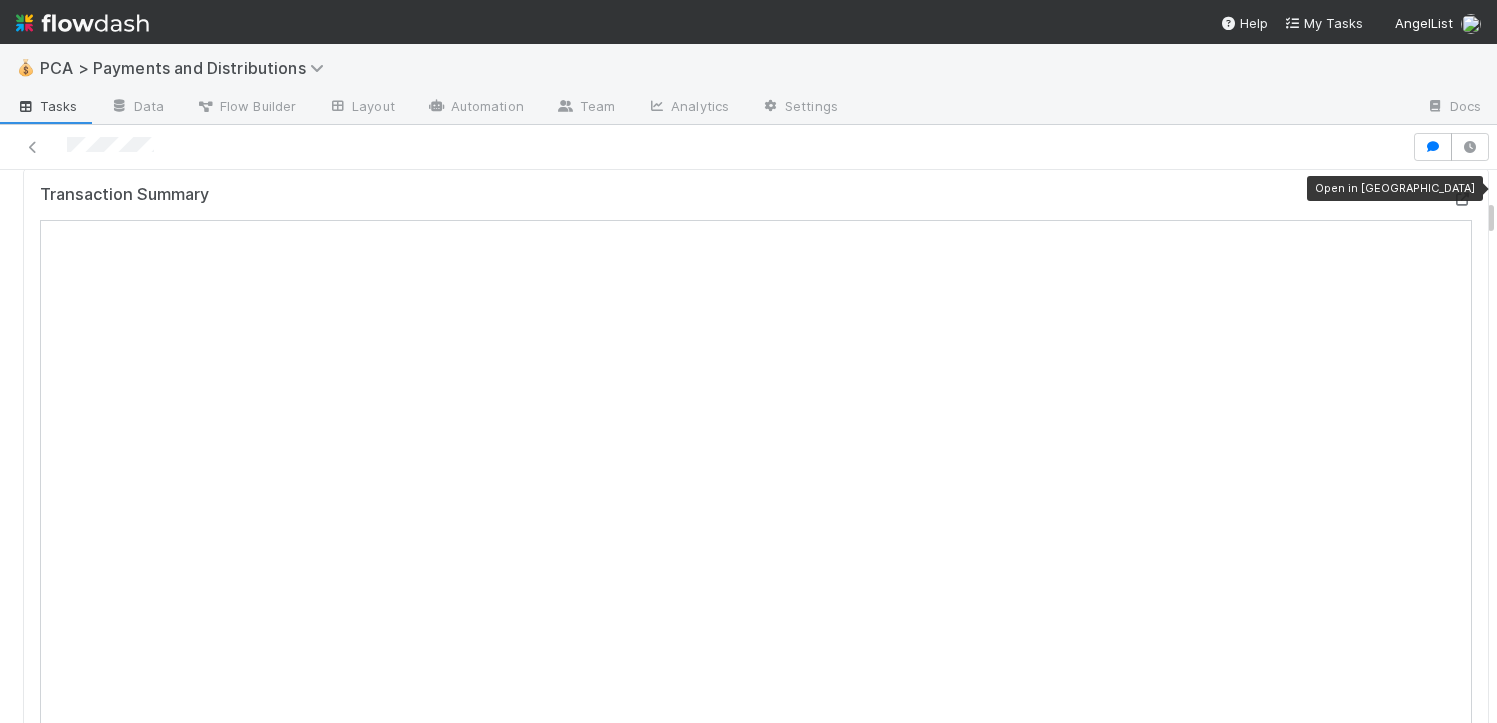 click at bounding box center [1462, 199] 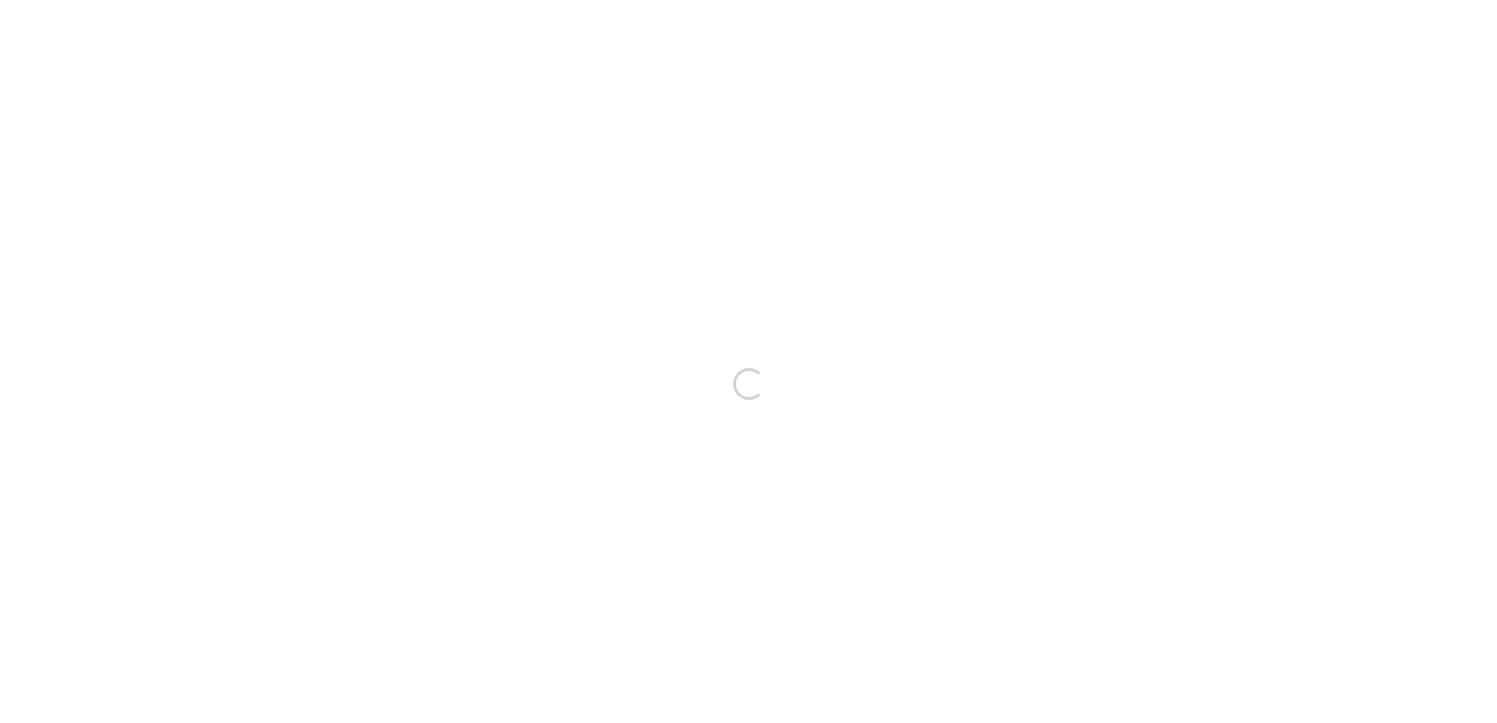 scroll, scrollTop: 0, scrollLeft: 0, axis: both 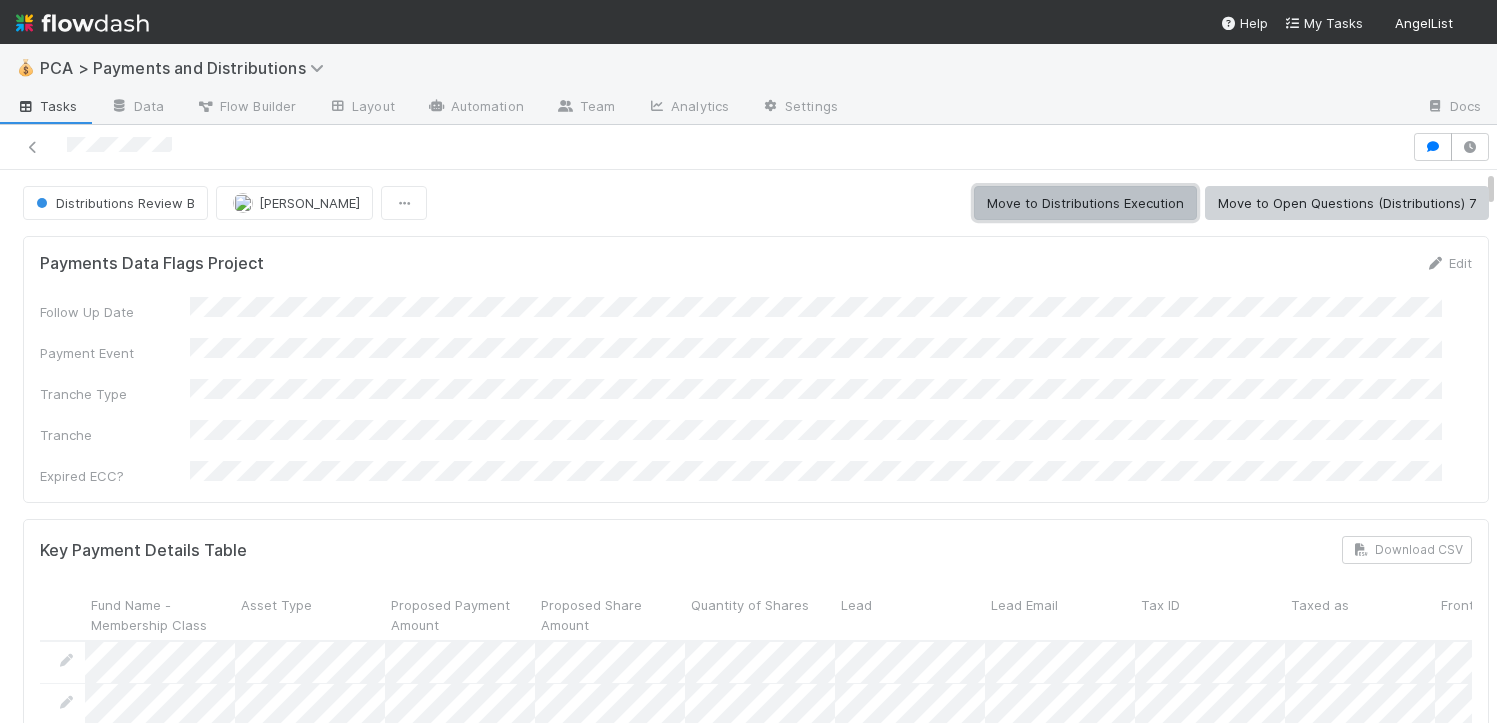 click on "Move to Distributions Execution" at bounding box center [1085, 203] 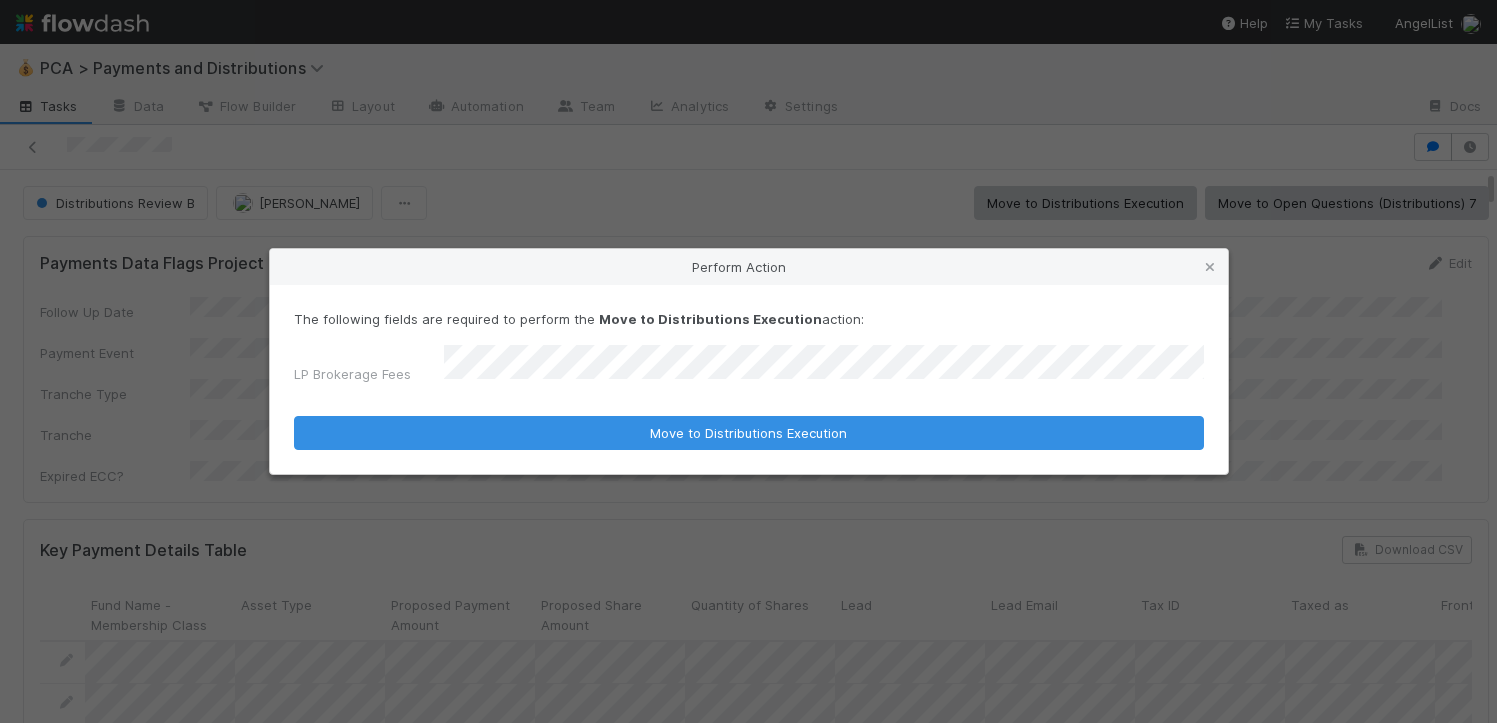 click on "Move to Distributions Execution" at bounding box center [749, 433] 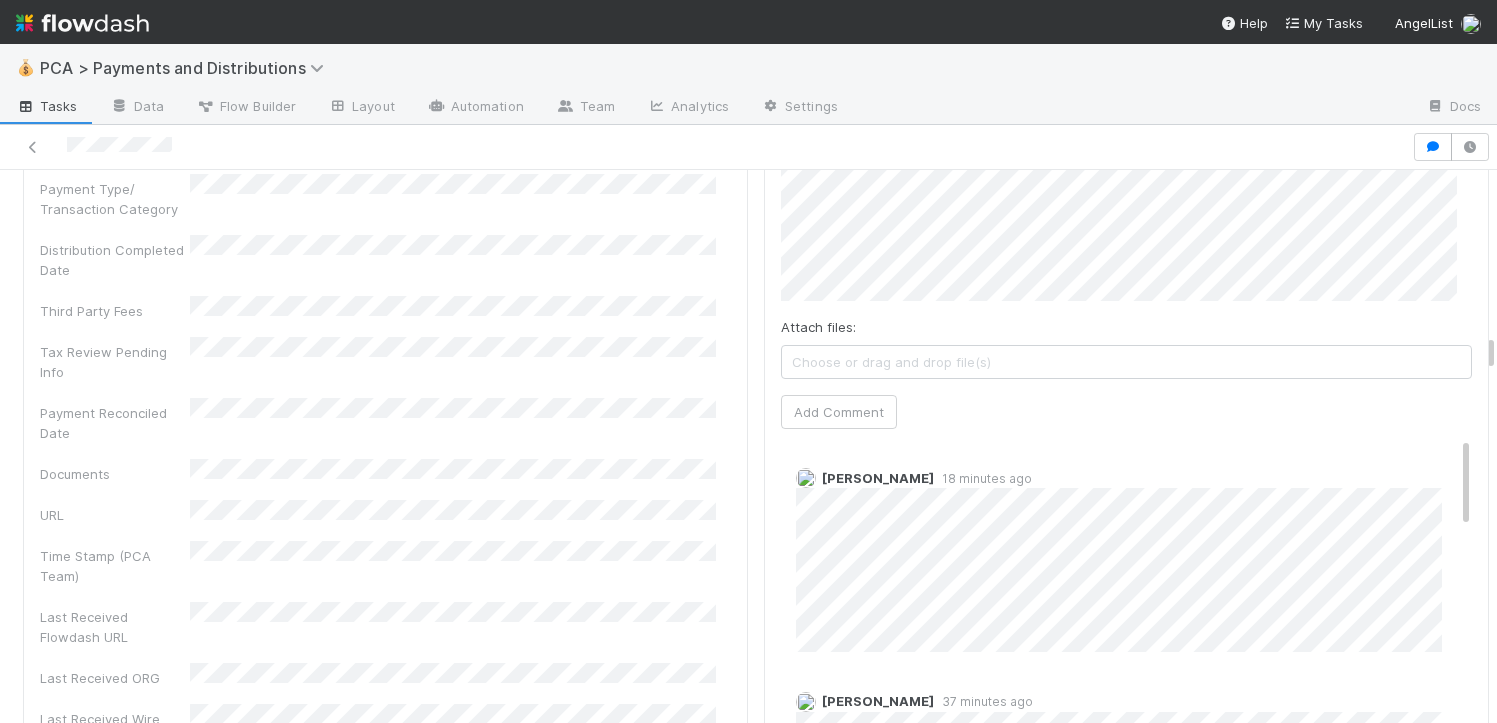 scroll, scrollTop: 4195, scrollLeft: 0, axis: vertical 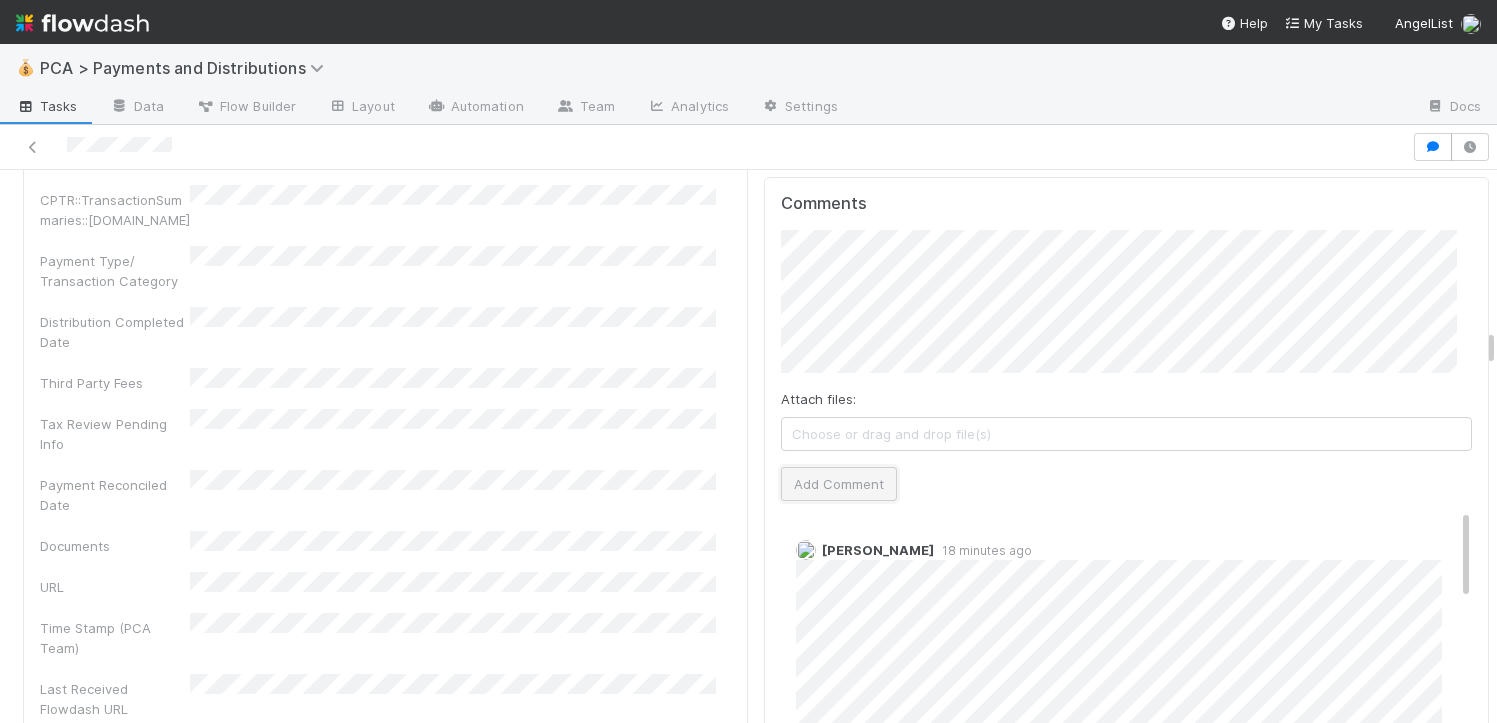 click on "Add Comment" at bounding box center (839, 484) 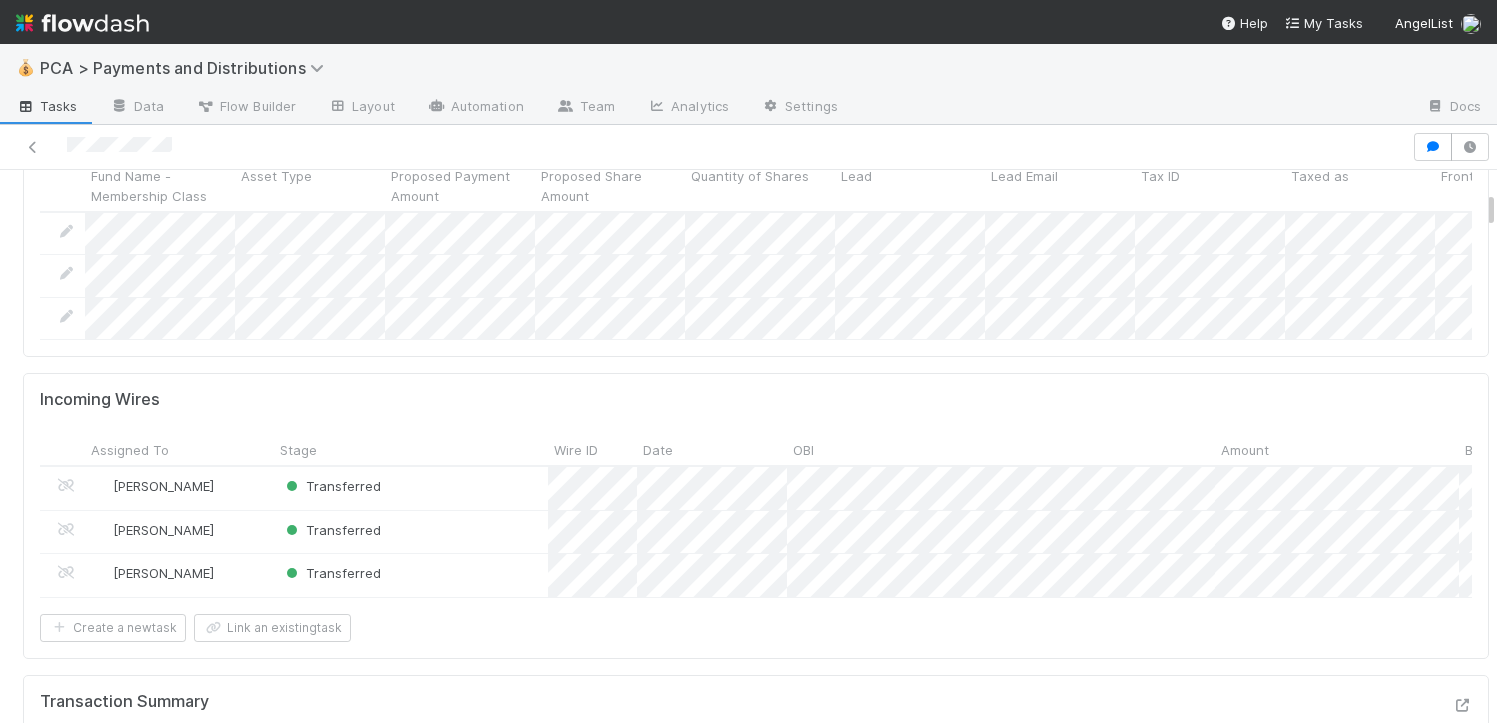 scroll, scrollTop: 0, scrollLeft: 0, axis: both 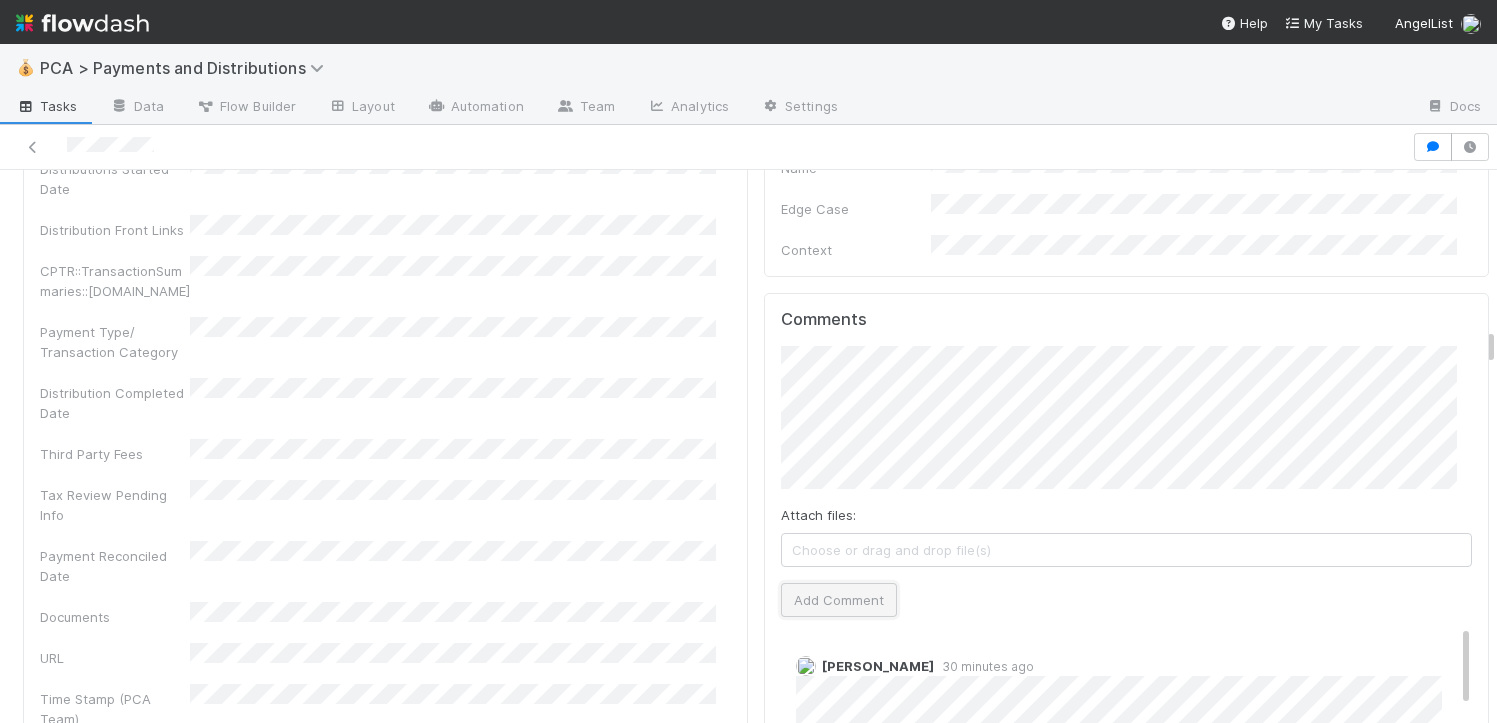click on "Add Comment" at bounding box center (839, 600) 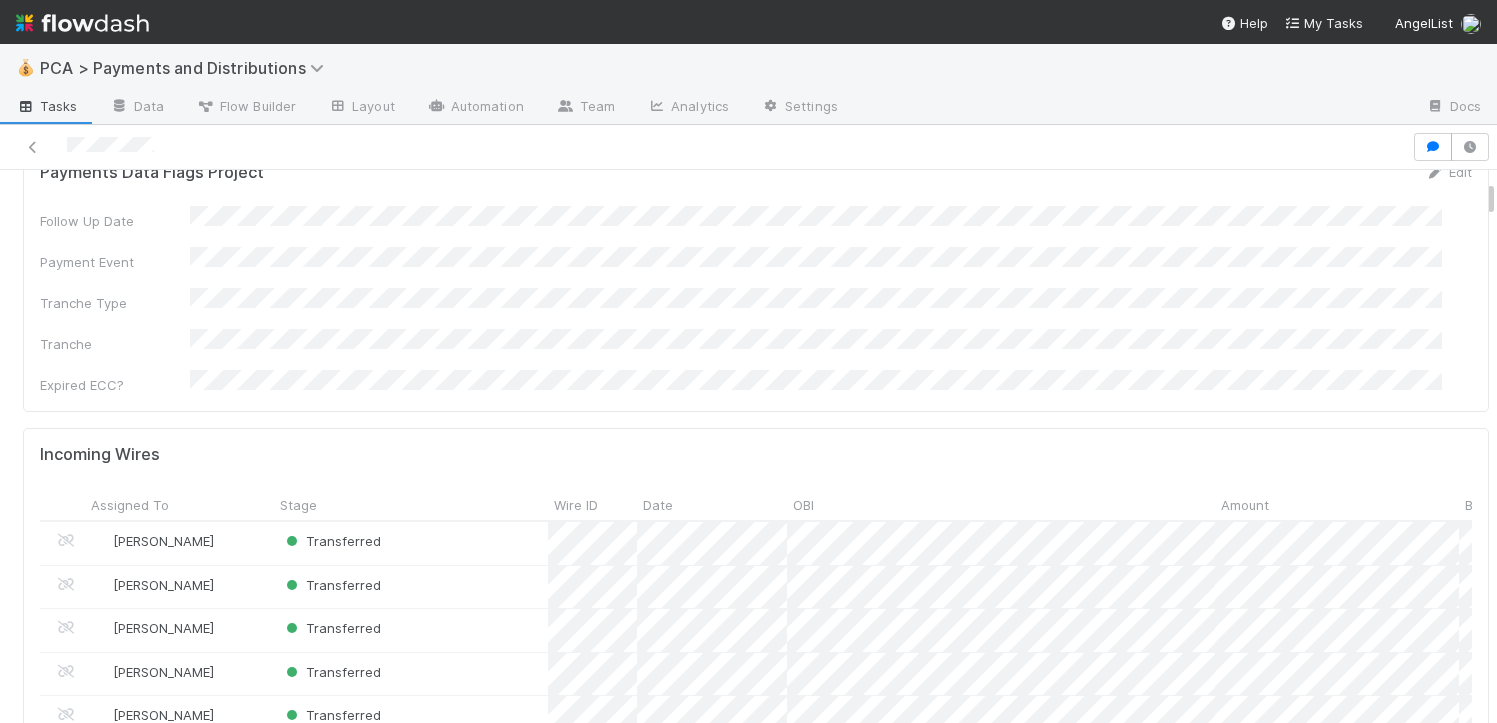 scroll, scrollTop: 0, scrollLeft: 0, axis: both 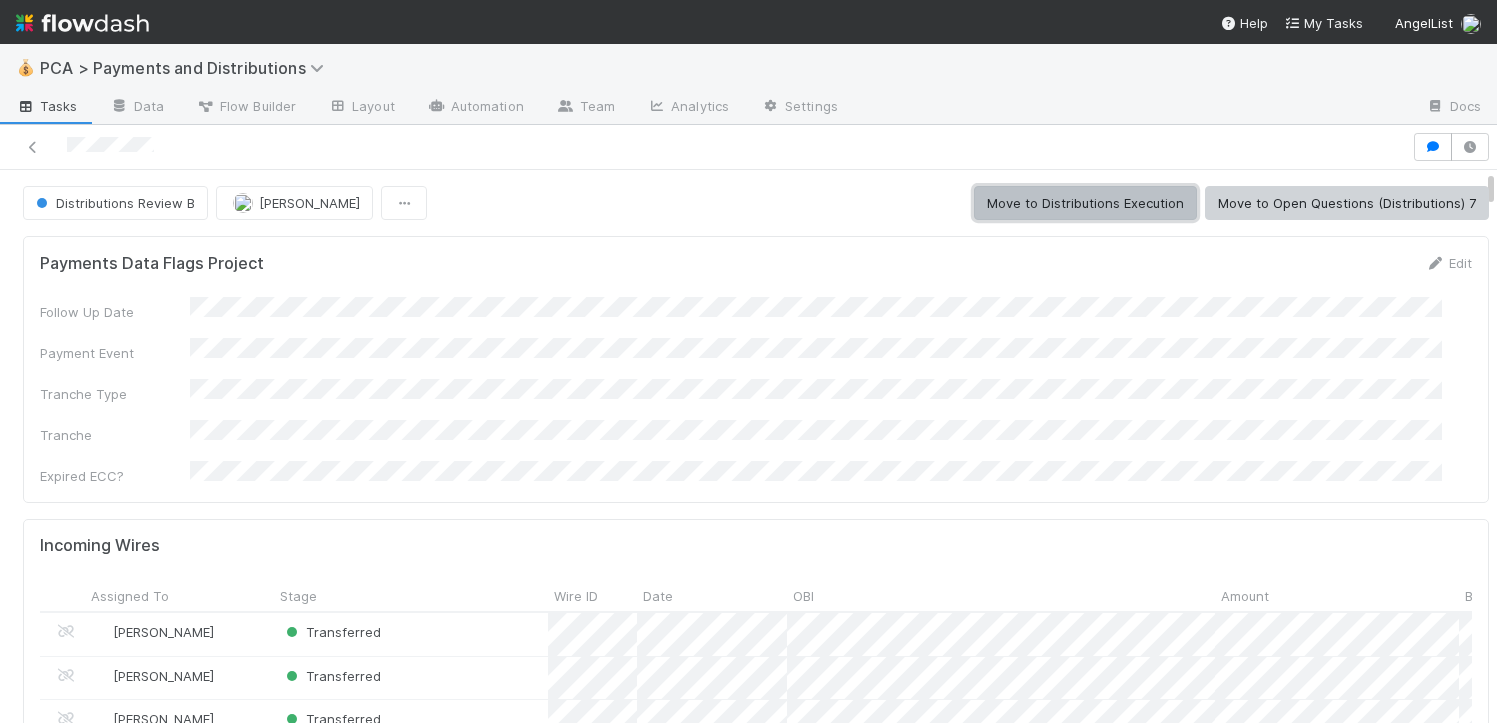 click on "Move to Distributions Execution" at bounding box center [1085, 203] 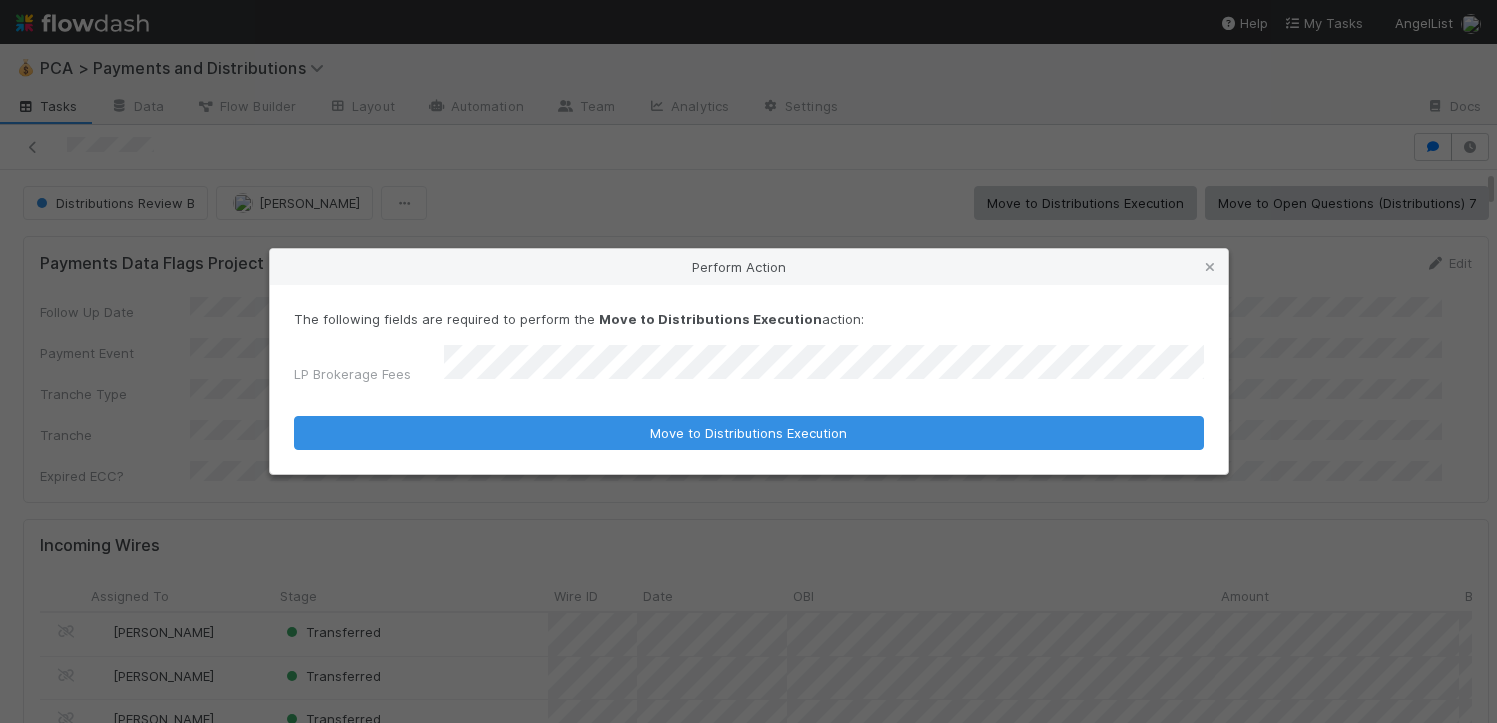 click on "Move to Distributions Execution" at bounding box center [749, 433] 